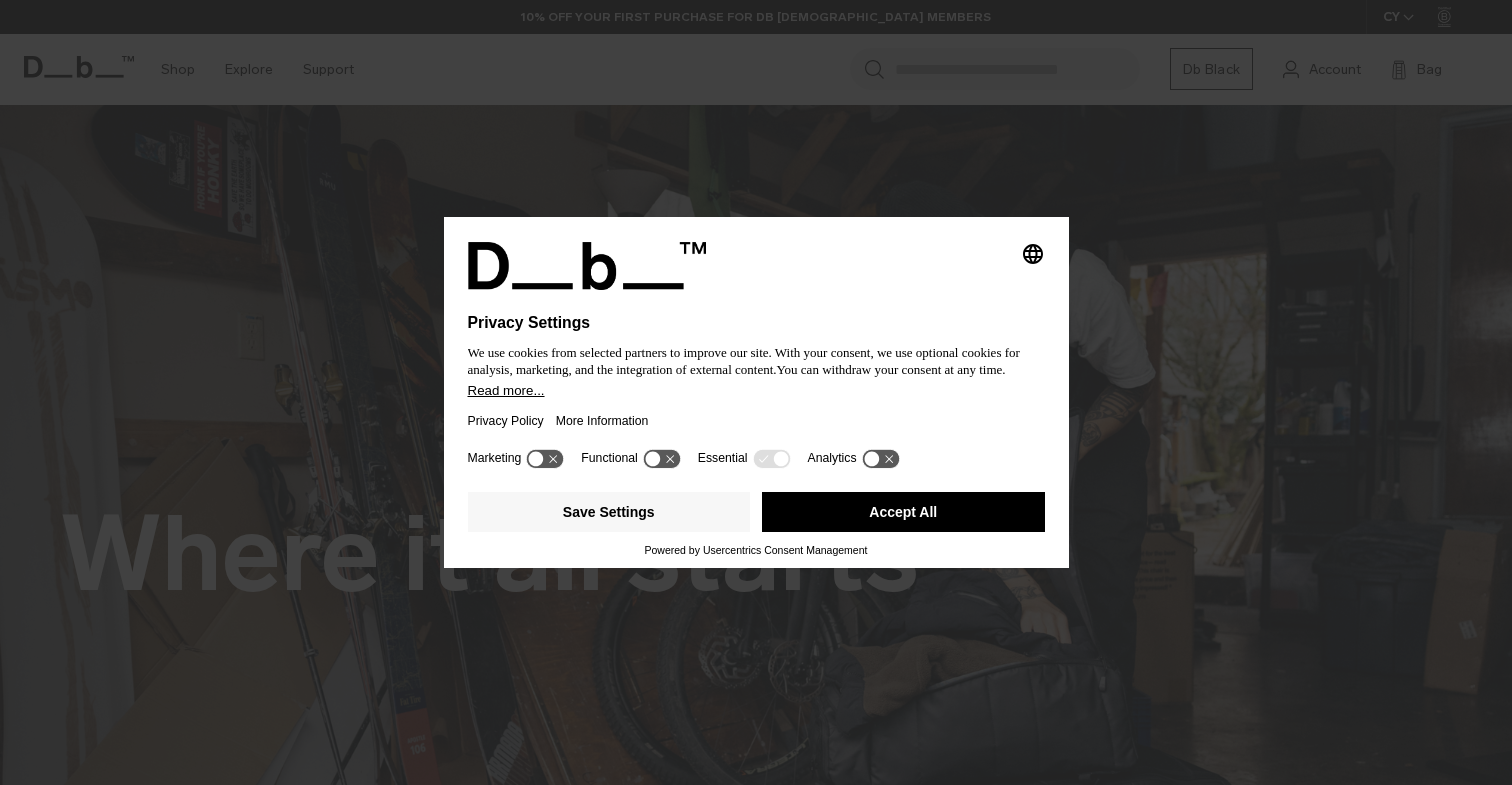 scroll, scrollTop: 0, scrollLeft: 0, axis: both 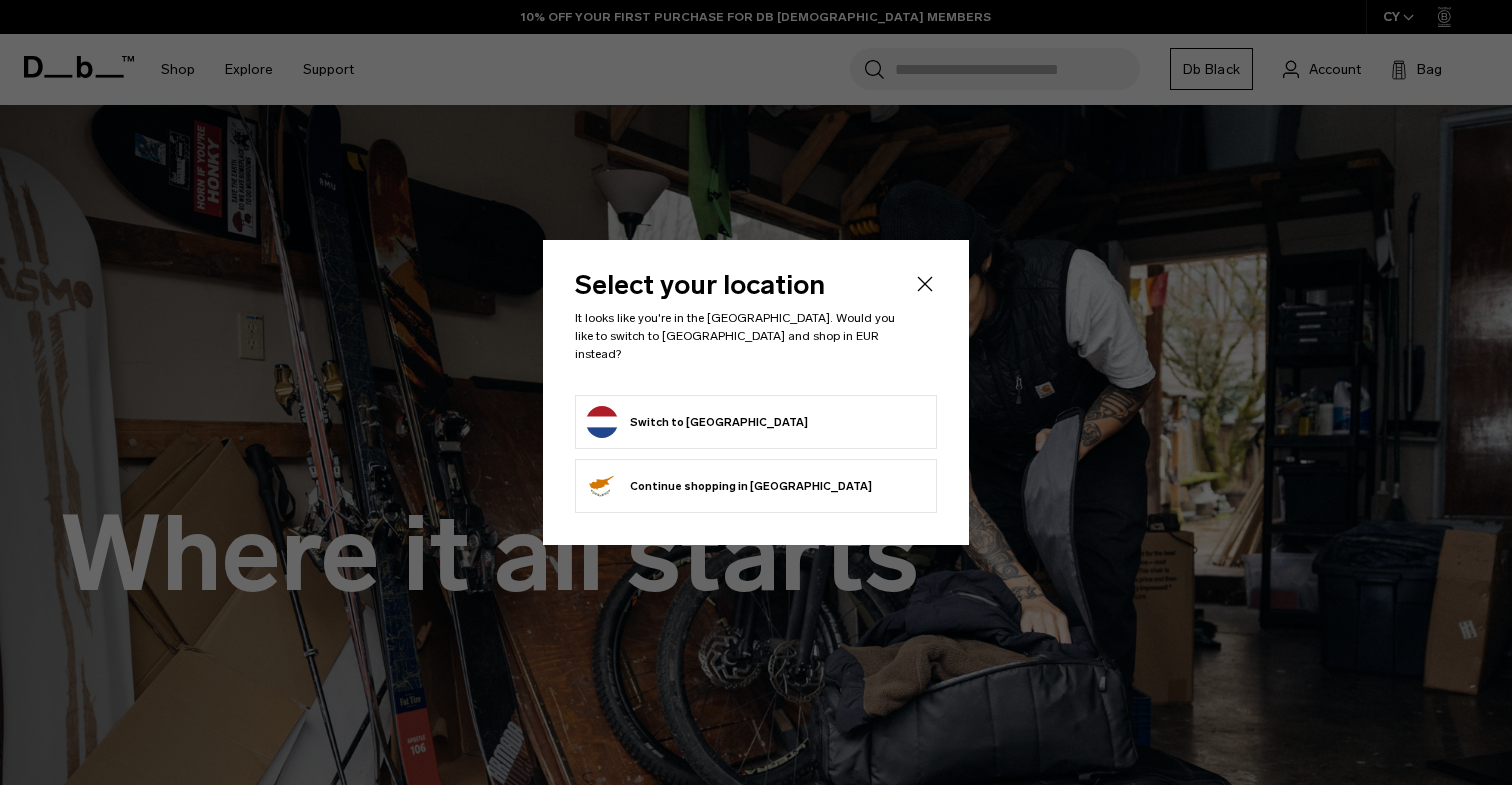 click 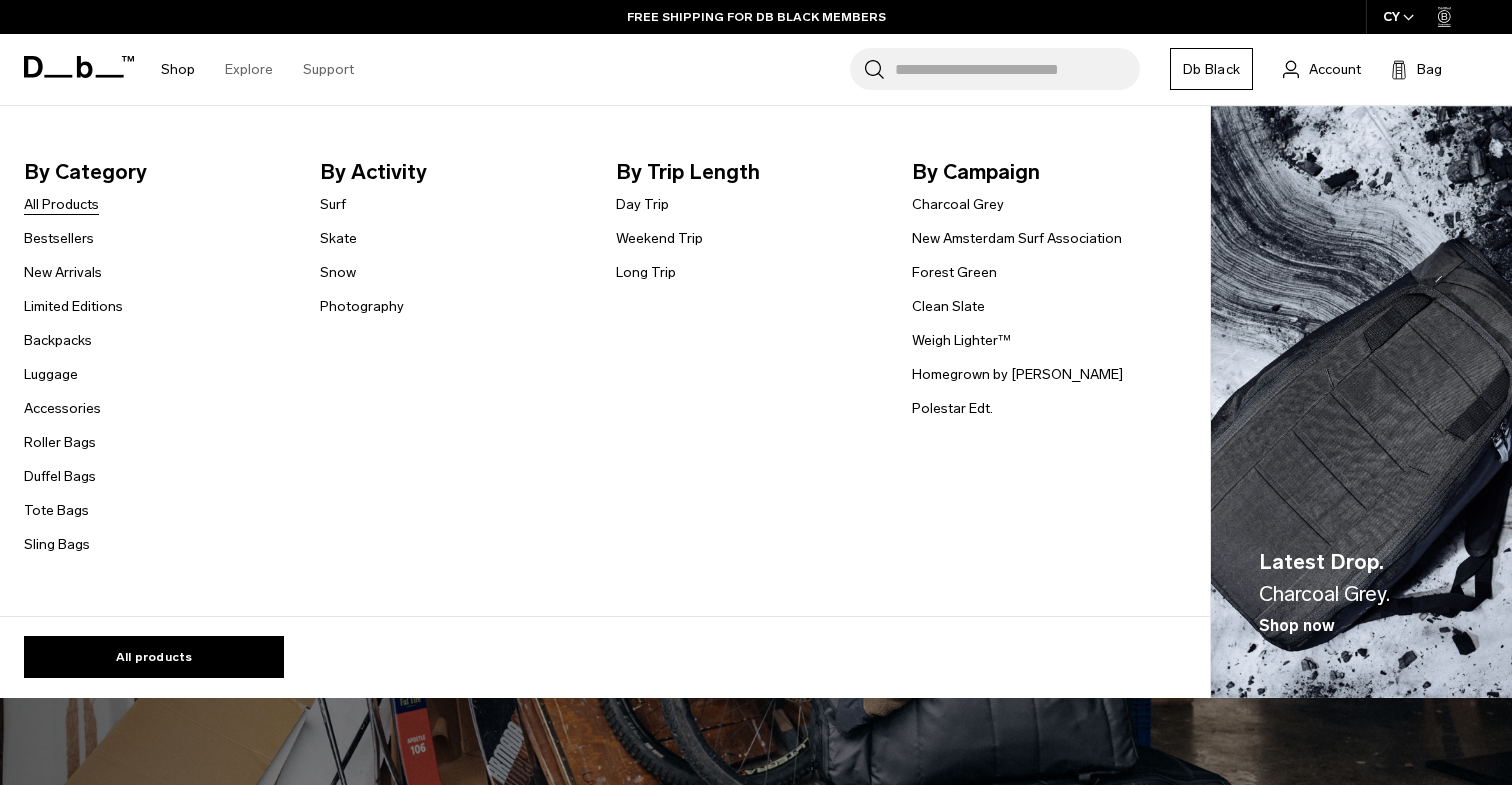 click on "All Products" at bounding box center (61, 204) 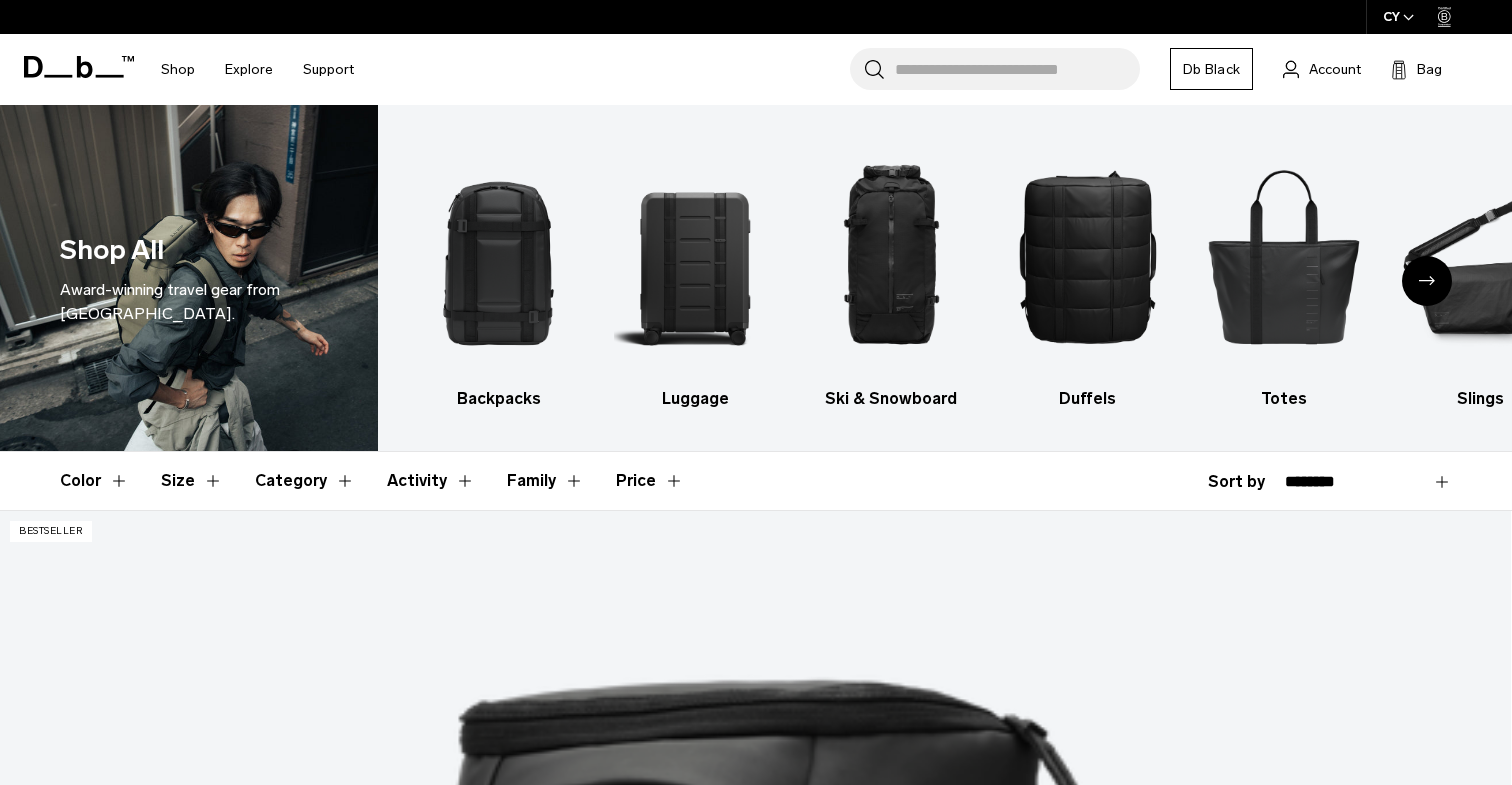 scroll, scrollTop: 37, scrollLeft: 0, axis: vertical 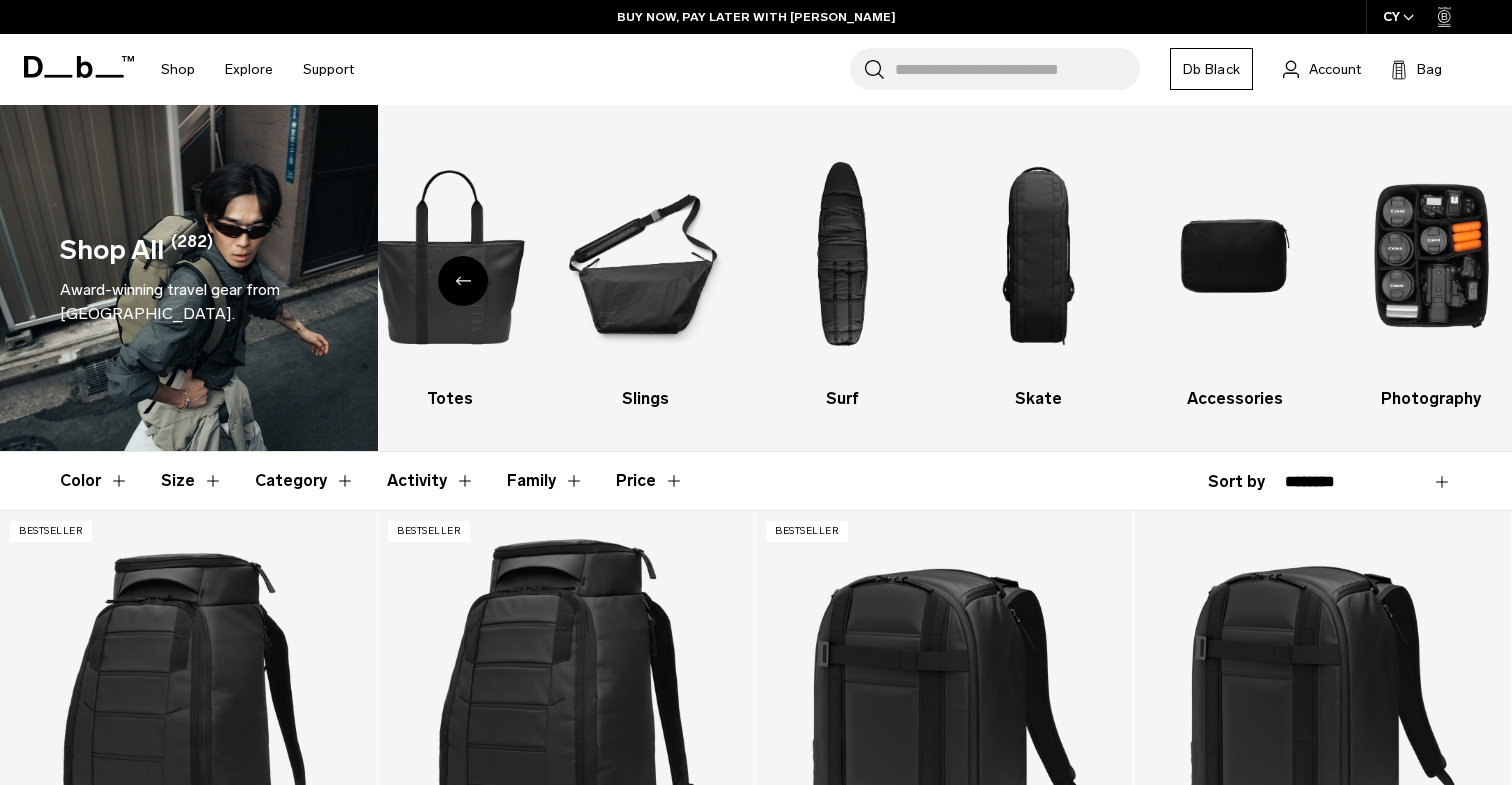 click on "Category" at bounding box center (305, 481) 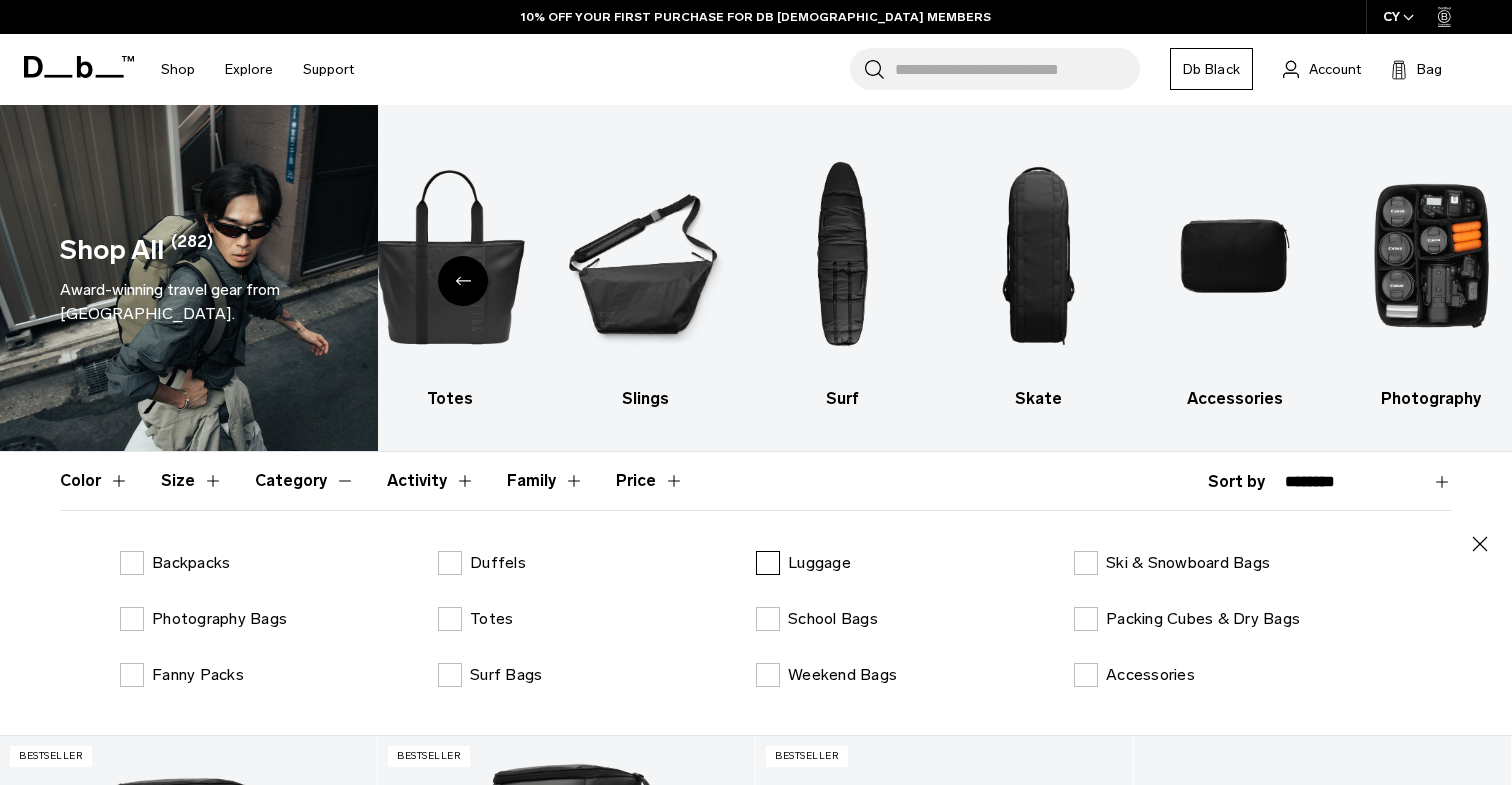 click on "Luggage" at bounding box center (819, 563) 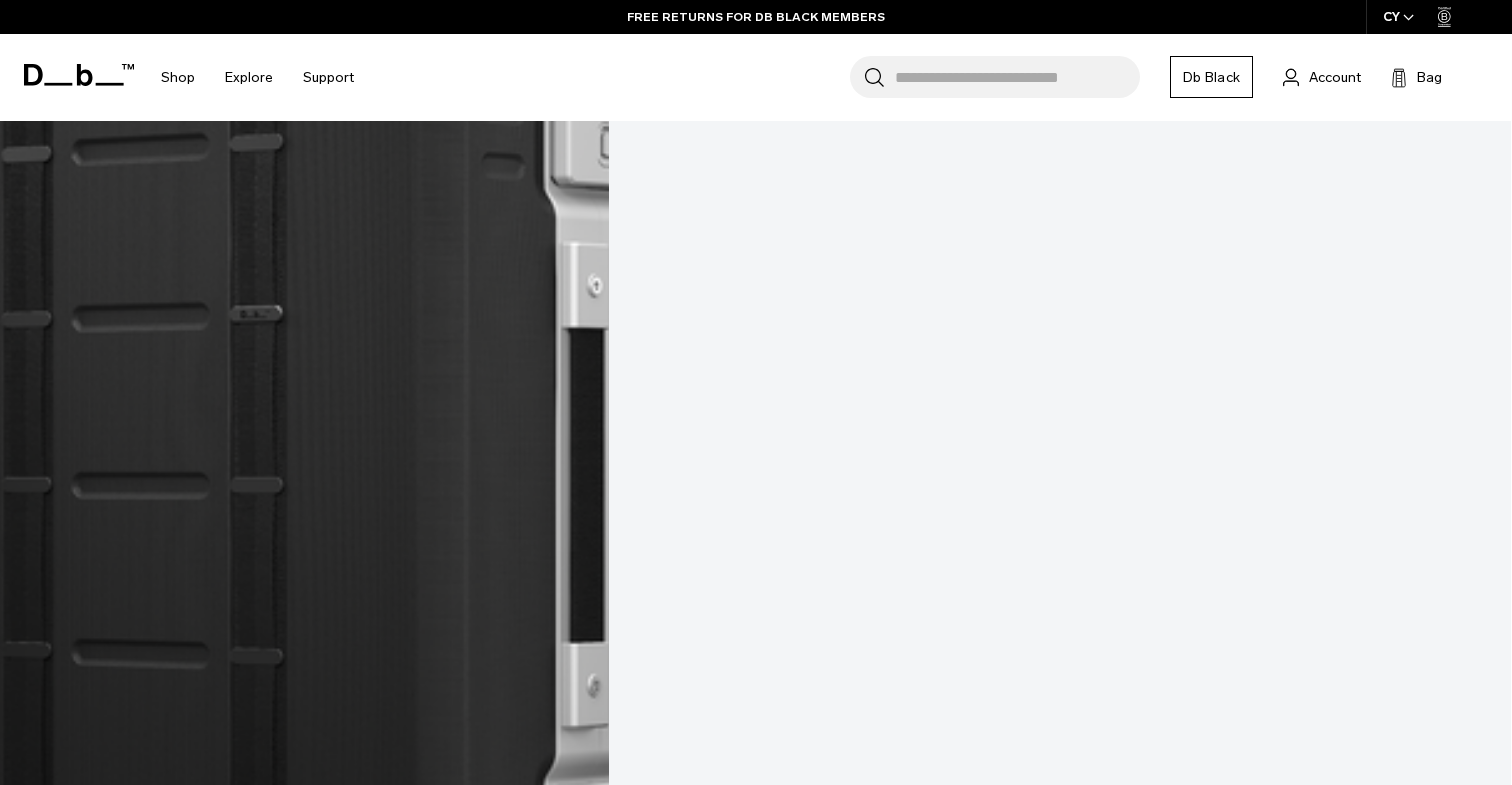 scroll, scrollTop: 4788, scrollLeft: 0, axis: vertical 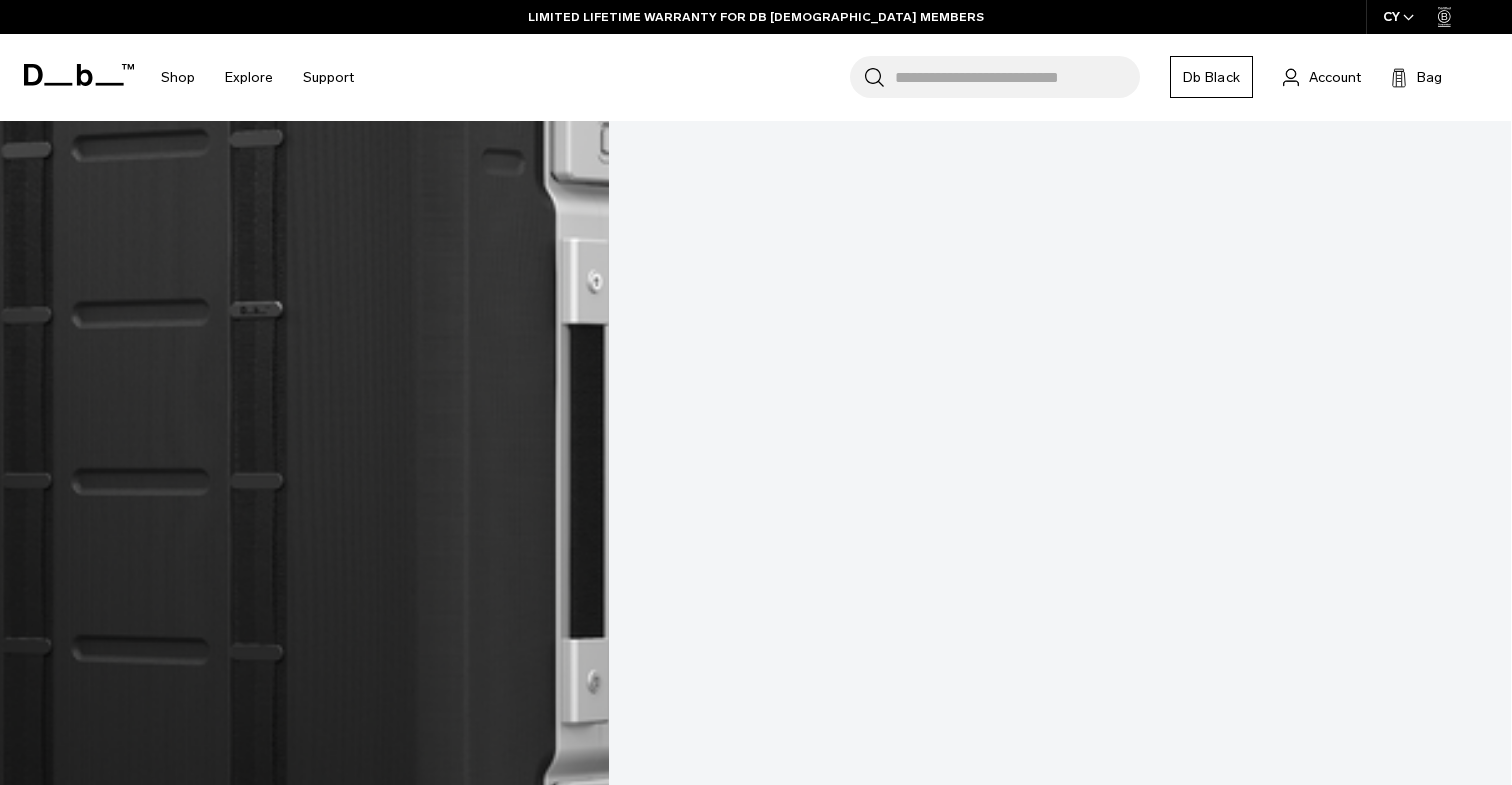 click at bounding box center (52, 49175) 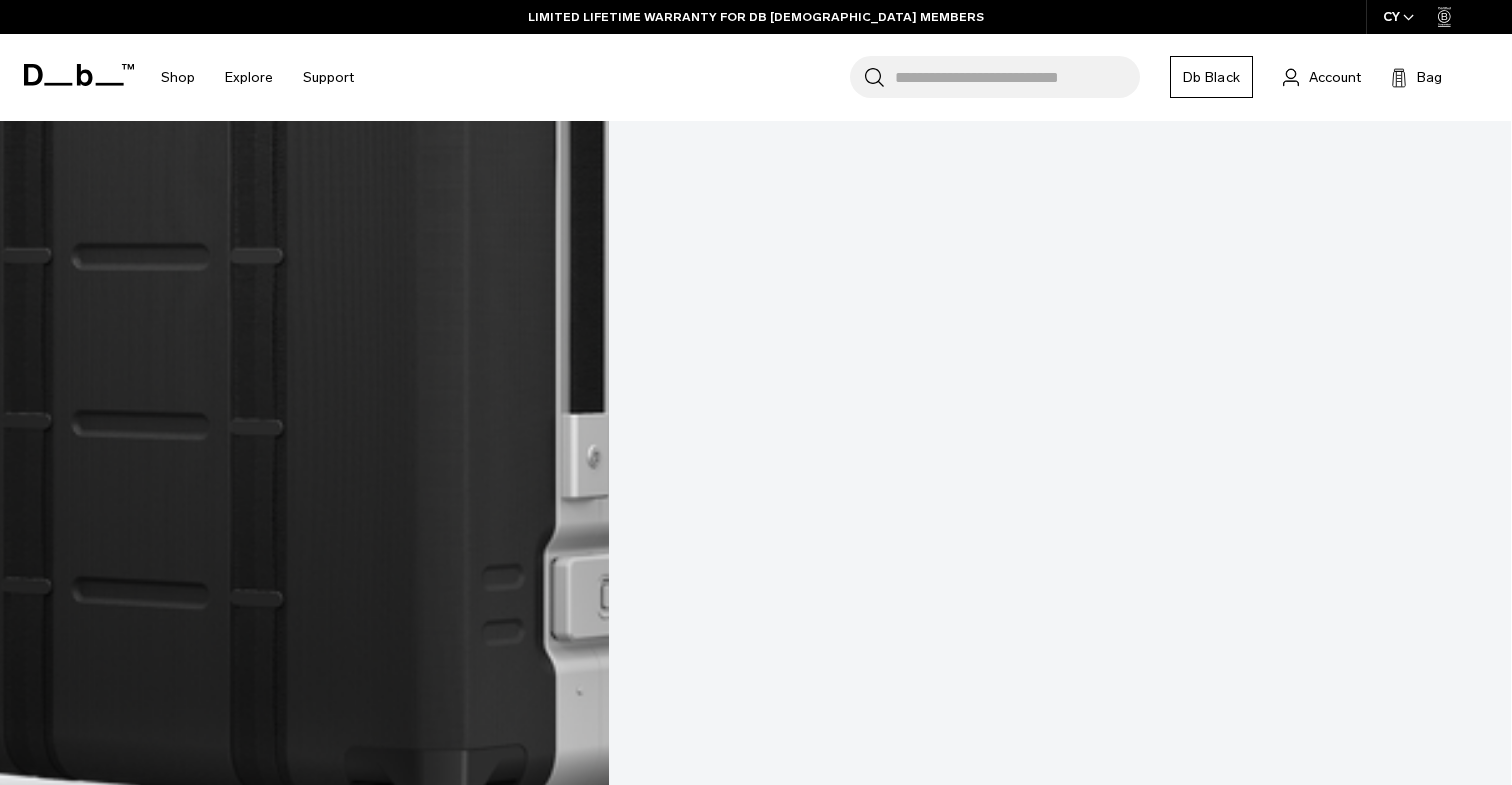 scroll, scrollTop: 4563, scrollLeft: 0, axis: vertical 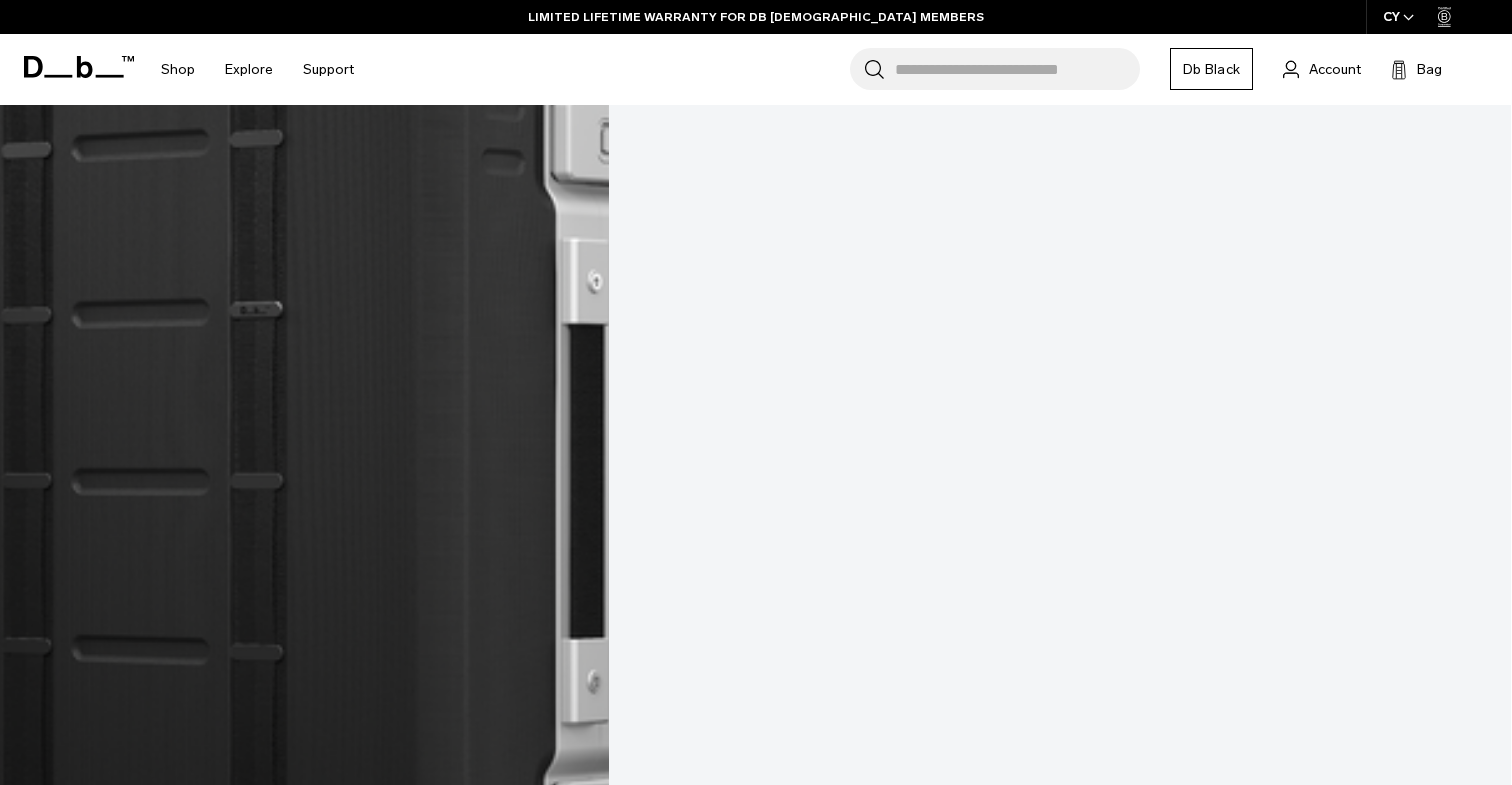 click at bounding box center (75, 49175) 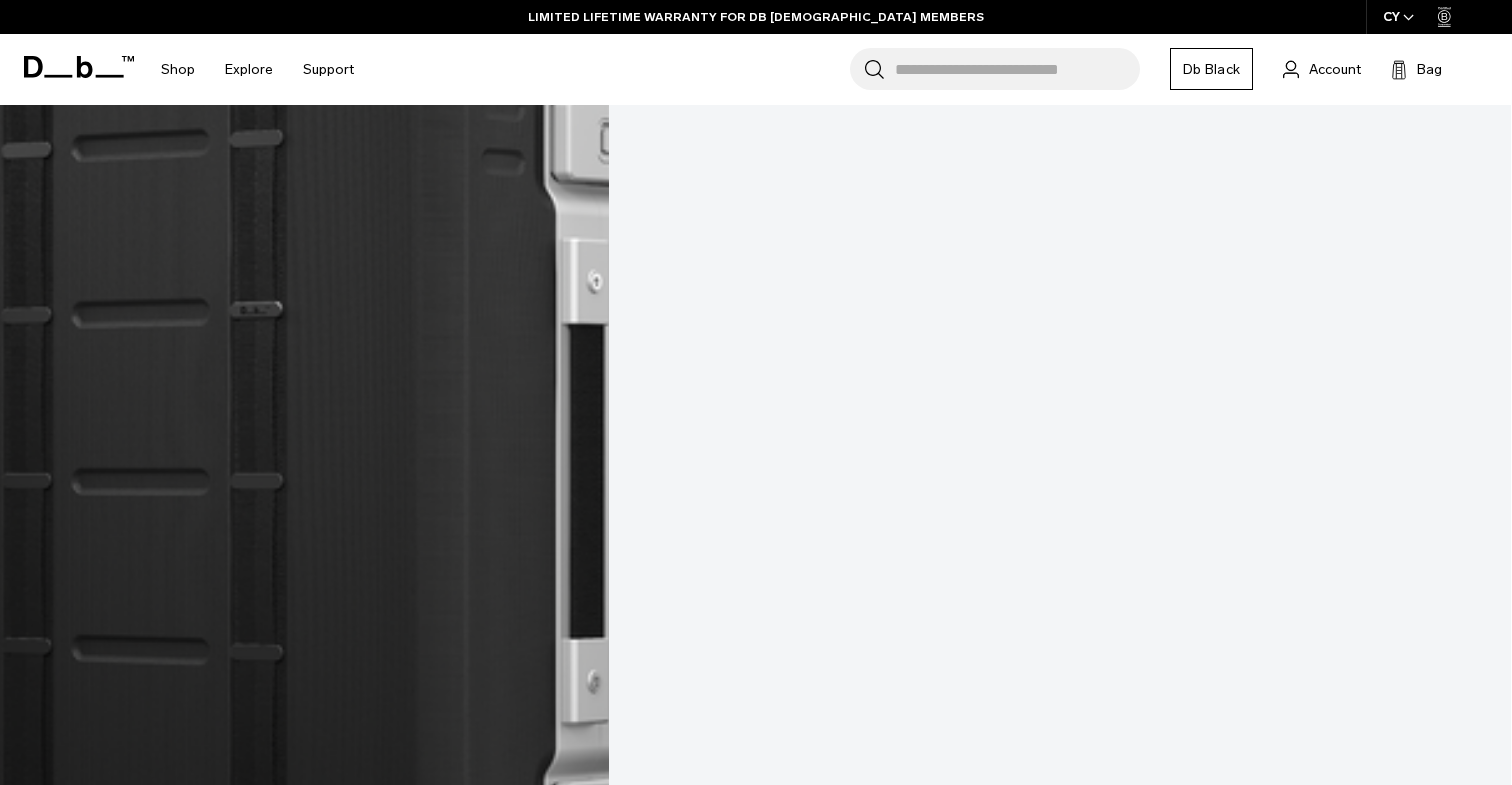 click at bounding box center (755, 48228) 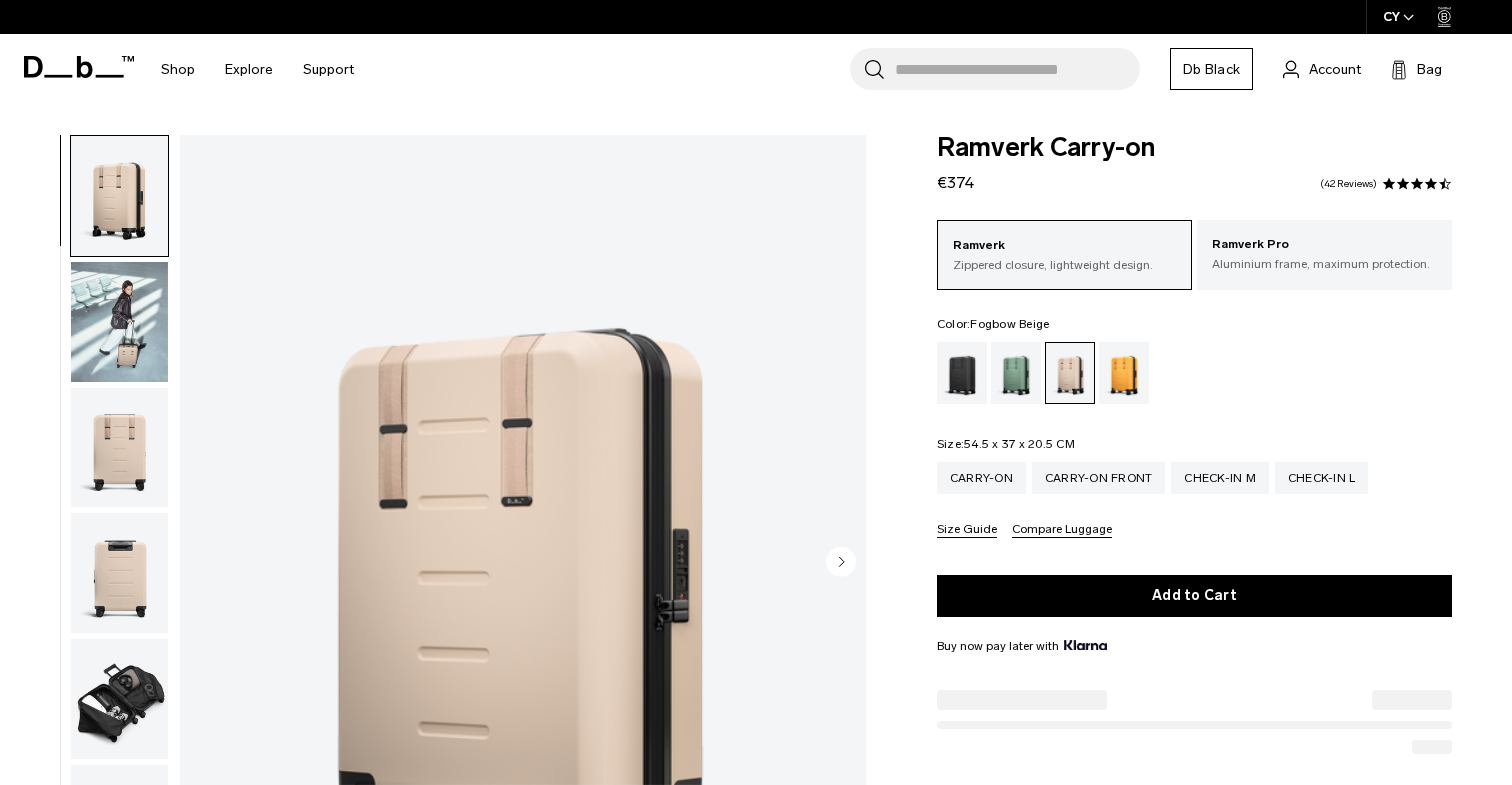 scroll, scrollTop: 10, scrollLeft: 0, axis: vertical 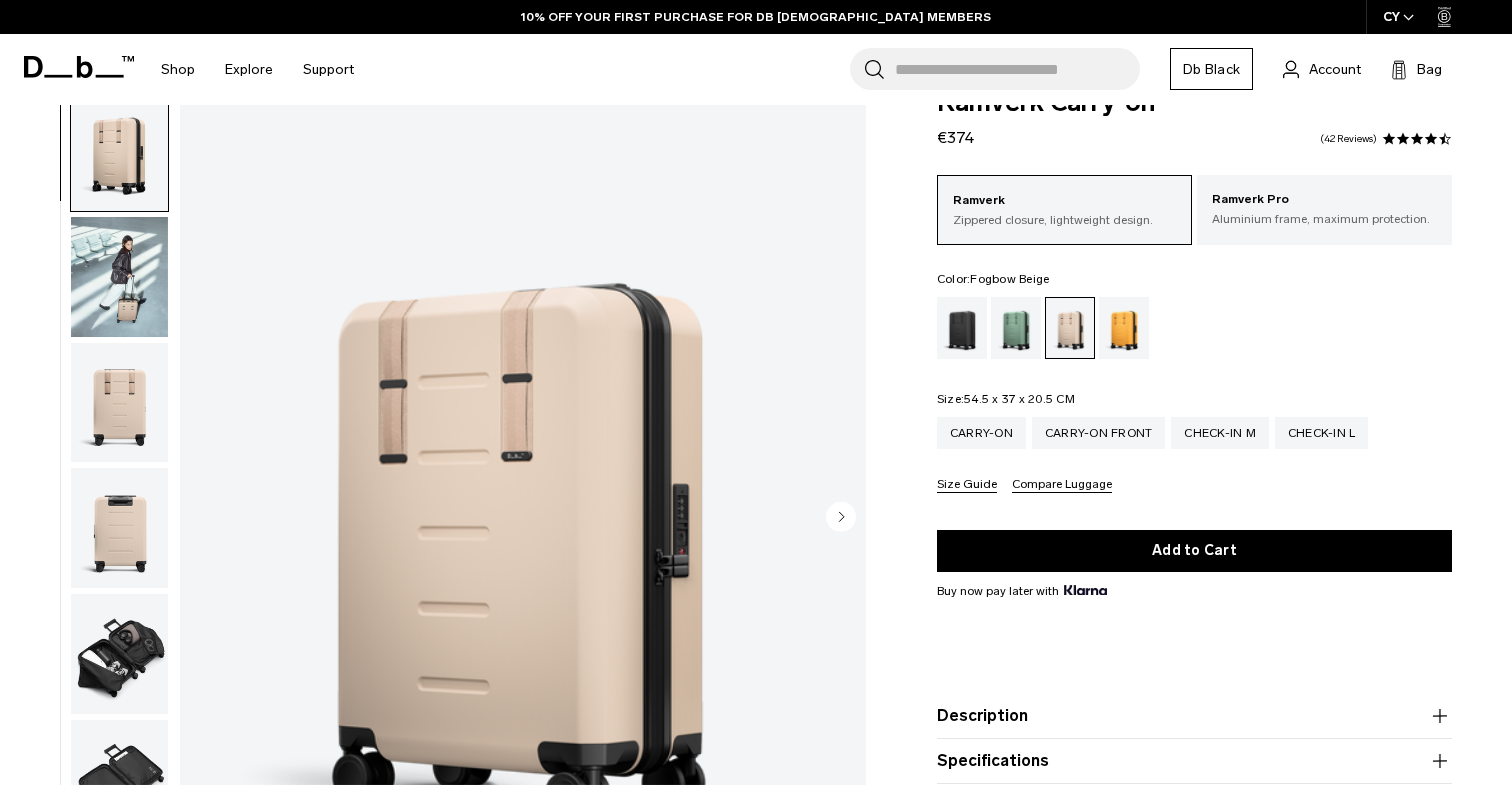click at bounding box center (119, 277) 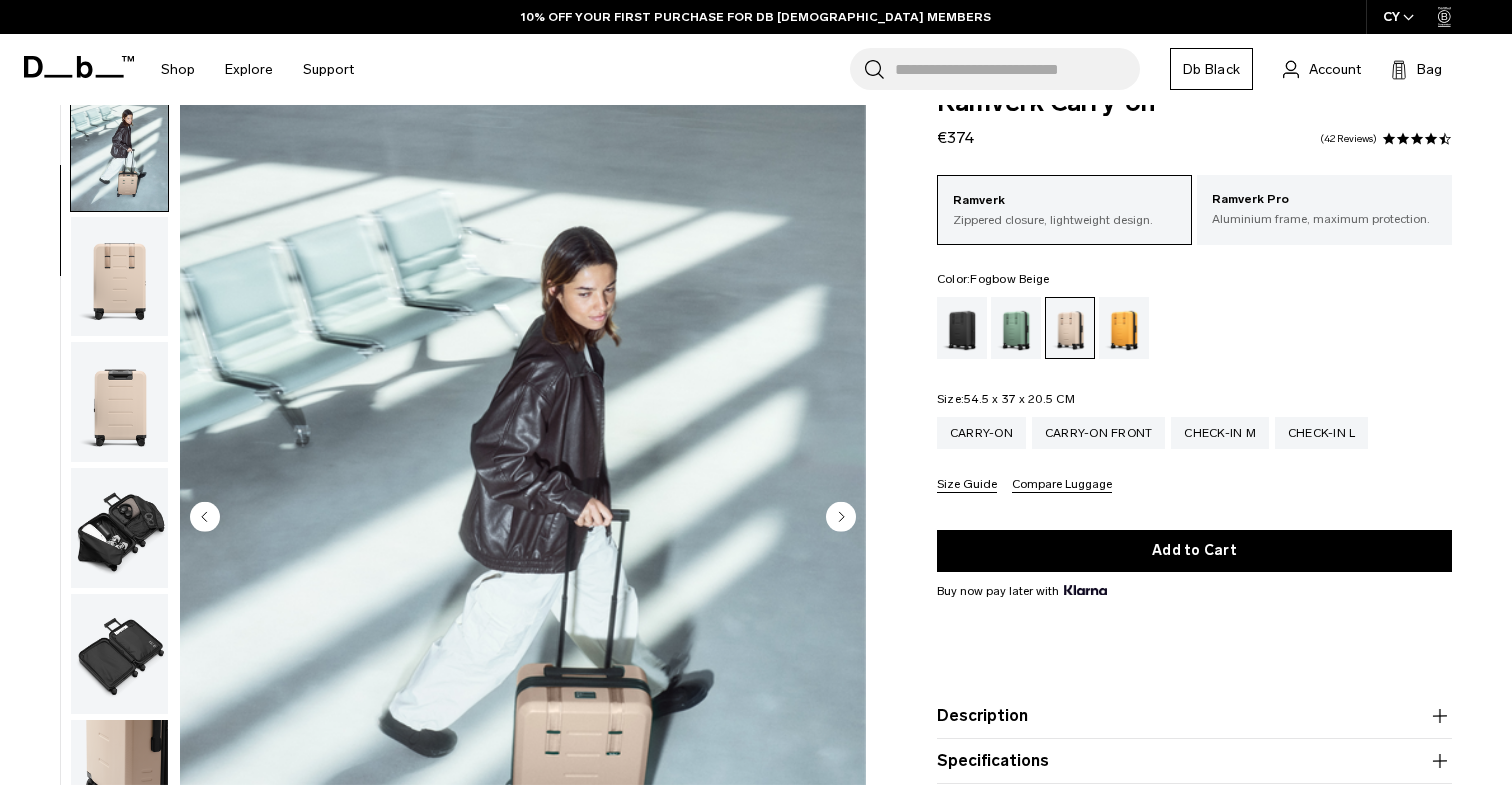 click at bounding box center (119, 402) 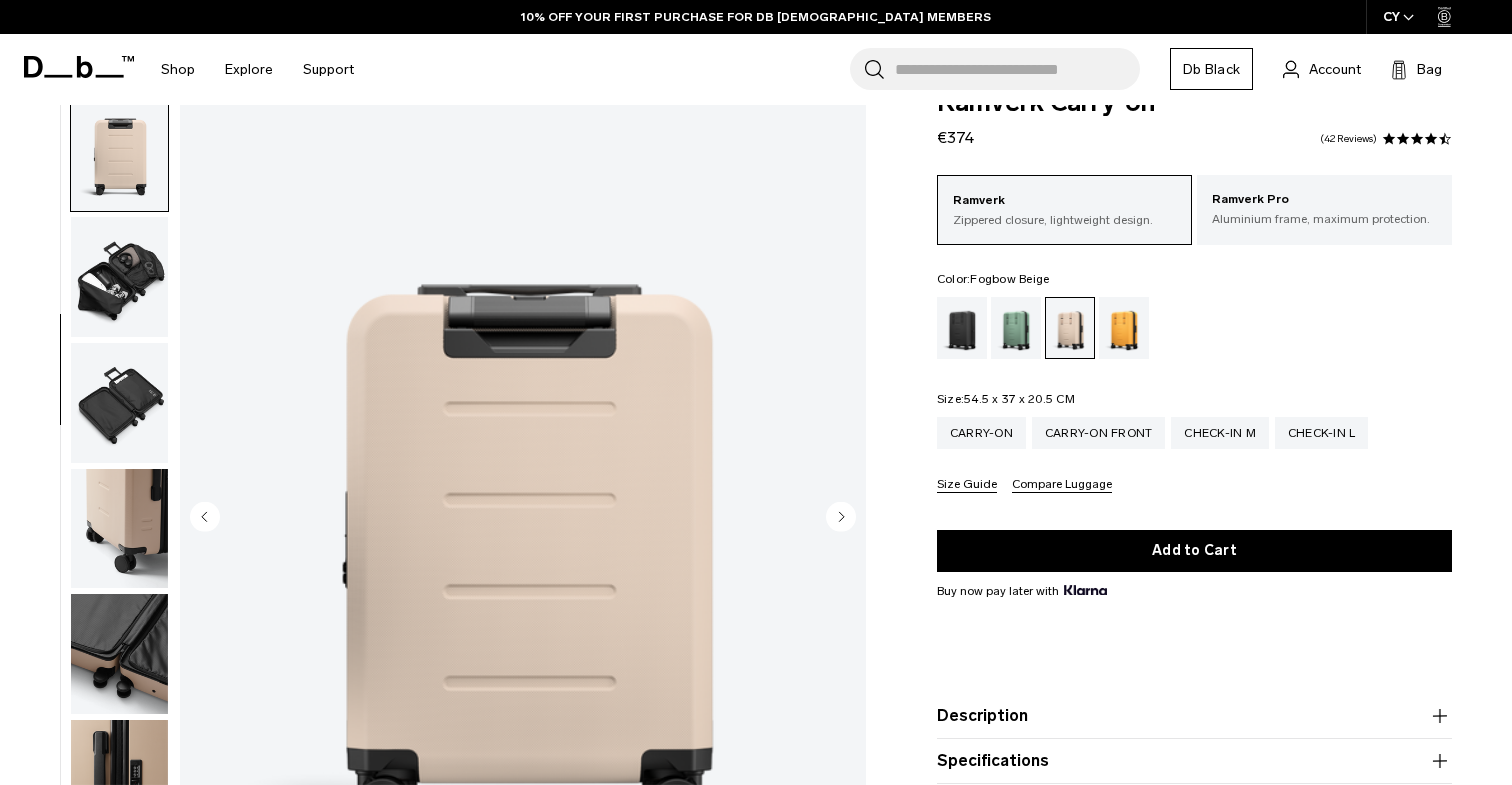 click at bounding box center (119, 403) 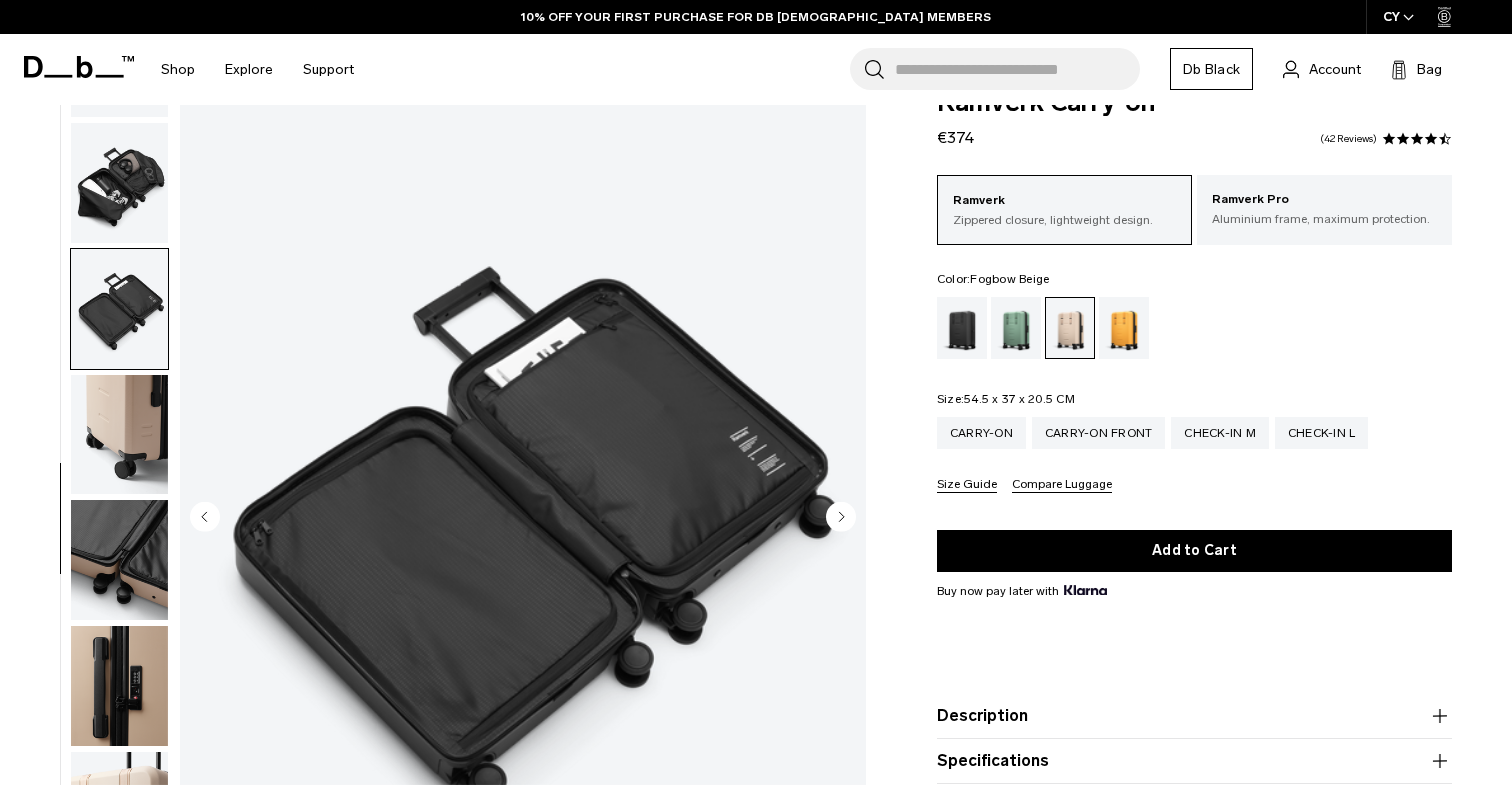scroll, scrollTop: 522, scrollLeft: 0, axis: vertical 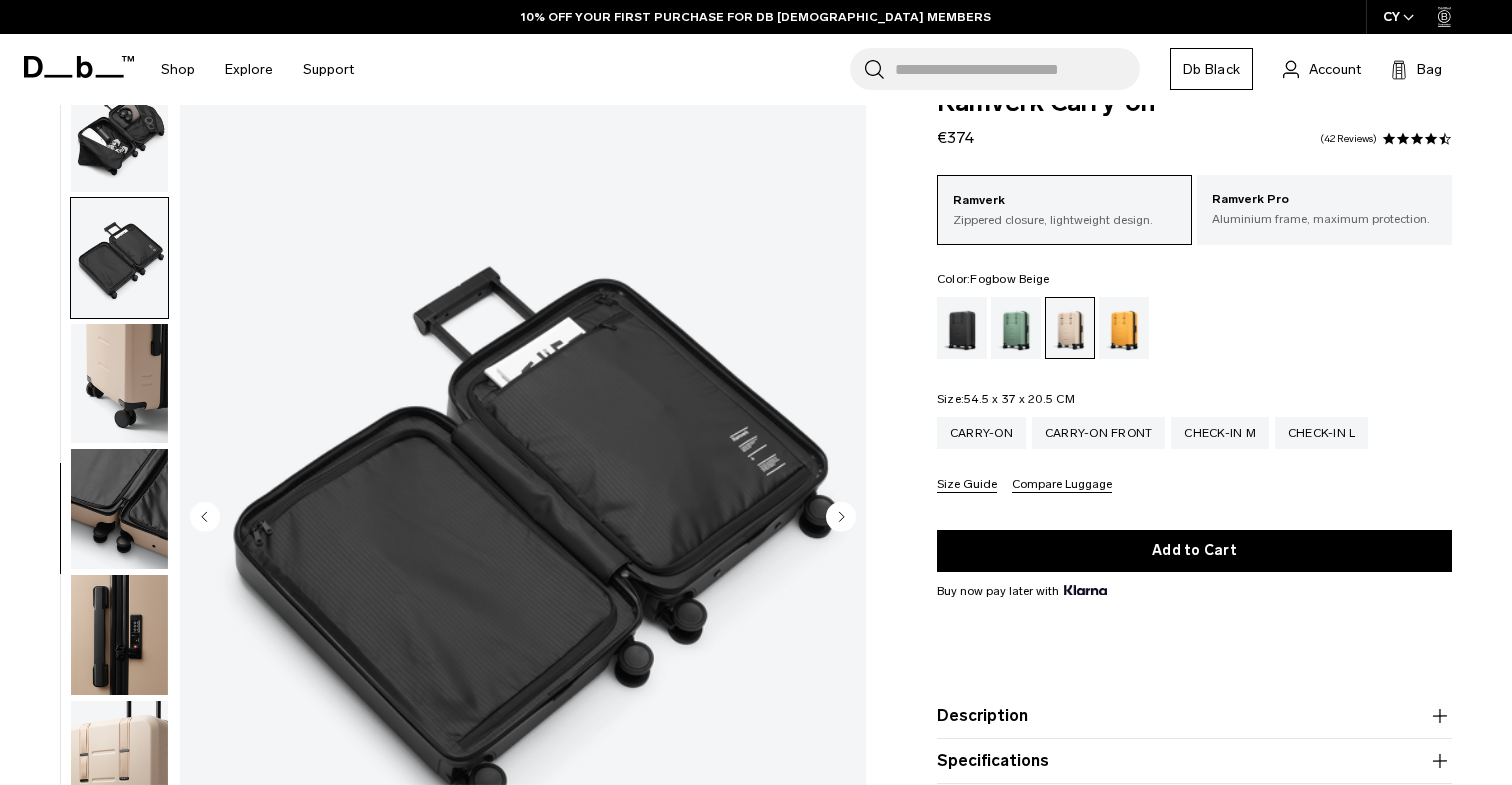click at bounding box center [119, 384] 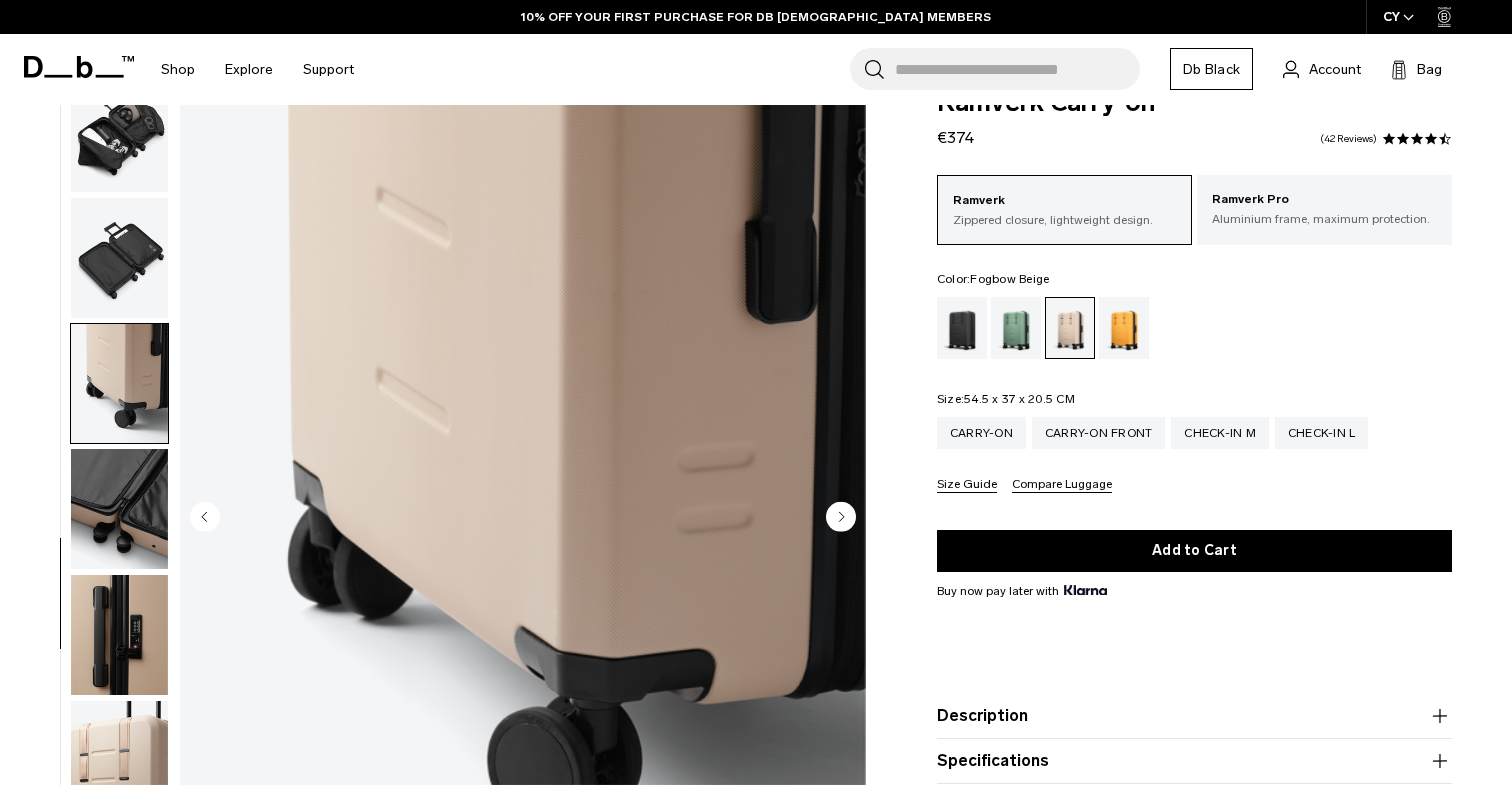 click at bounding box center [119, 384] 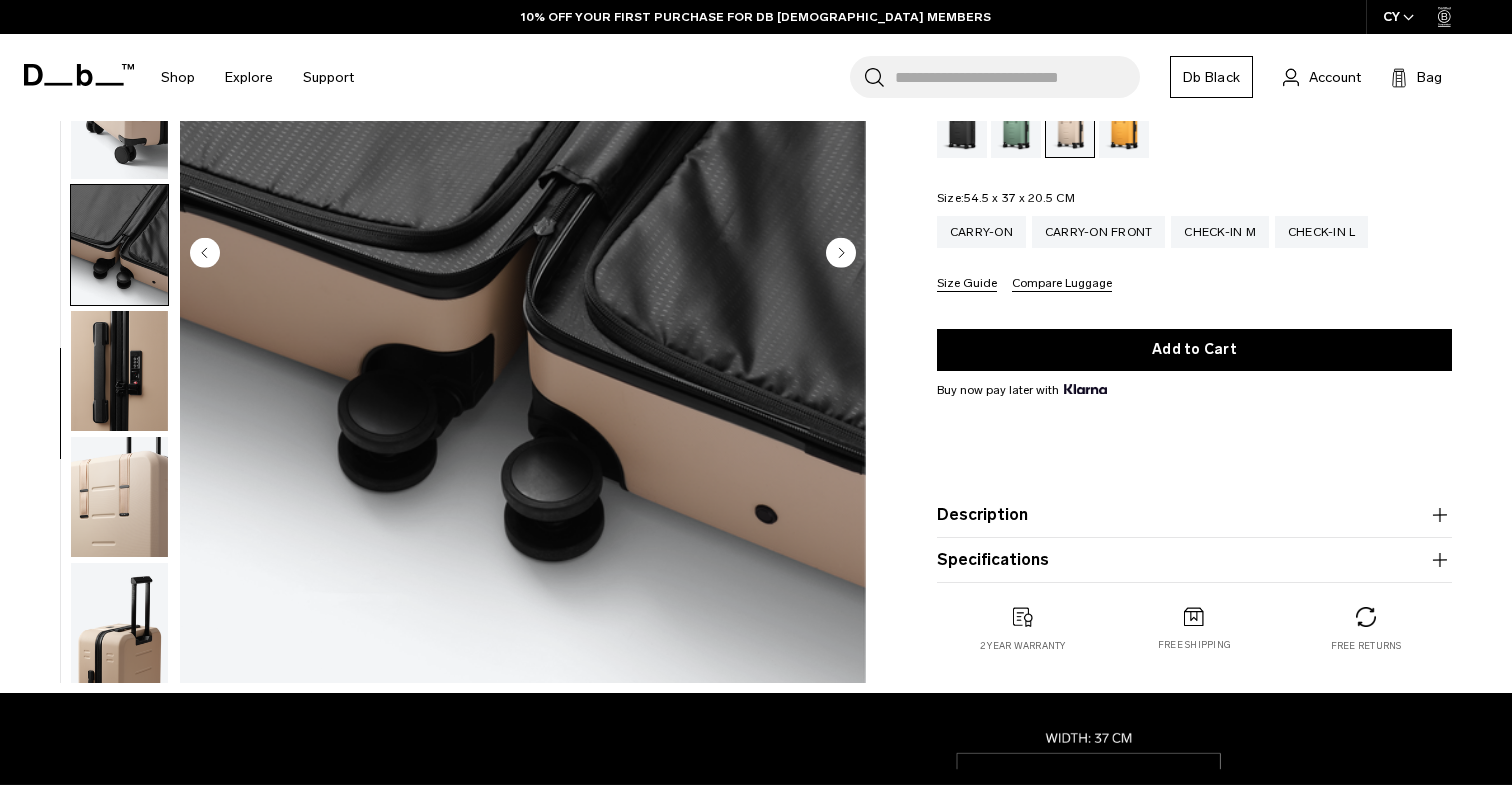 scroll, scrollTop: 343, scrollLeft: 0, axis: vertical 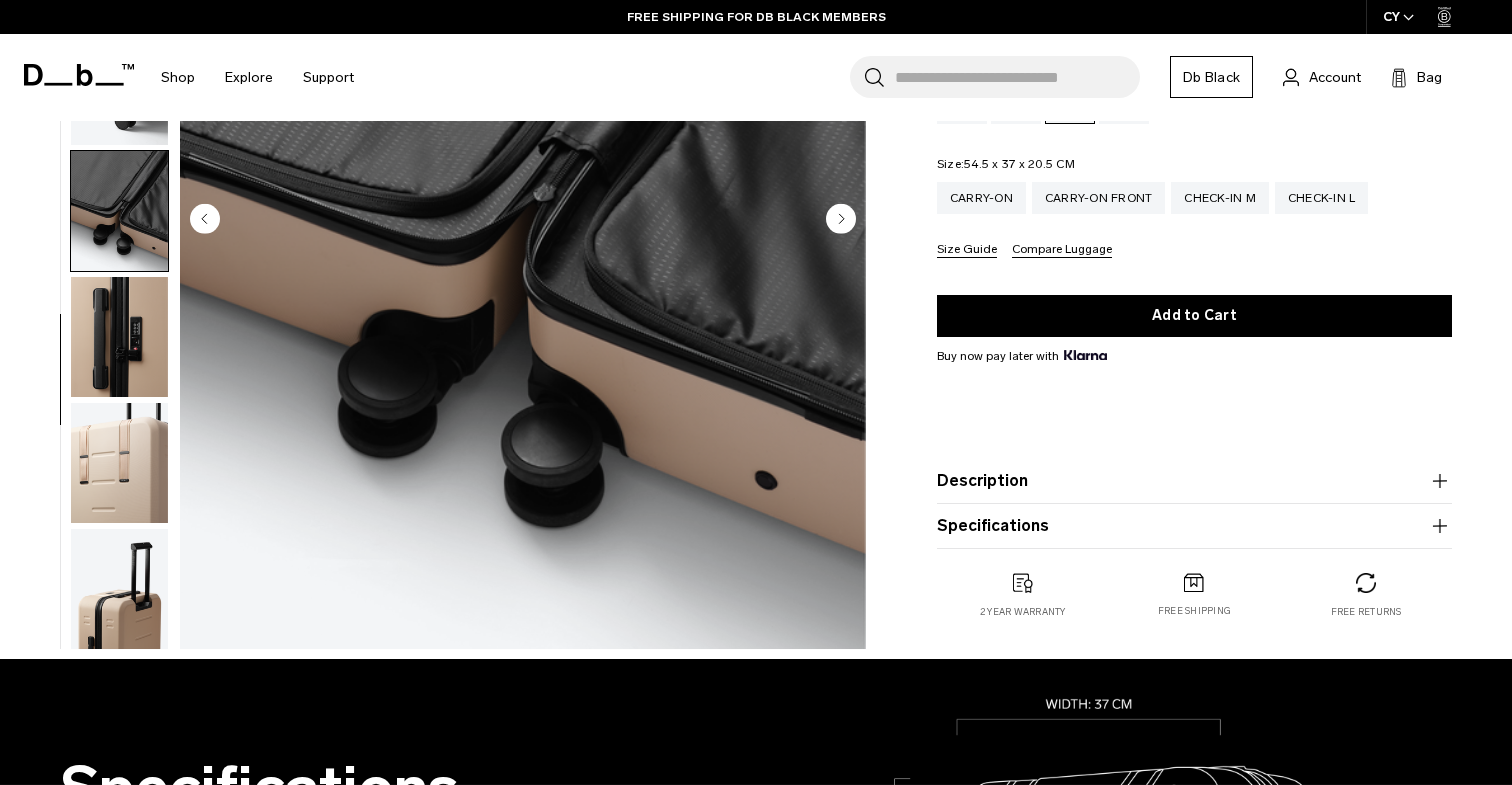 click on "Description" at bounding box center [1194, 481] 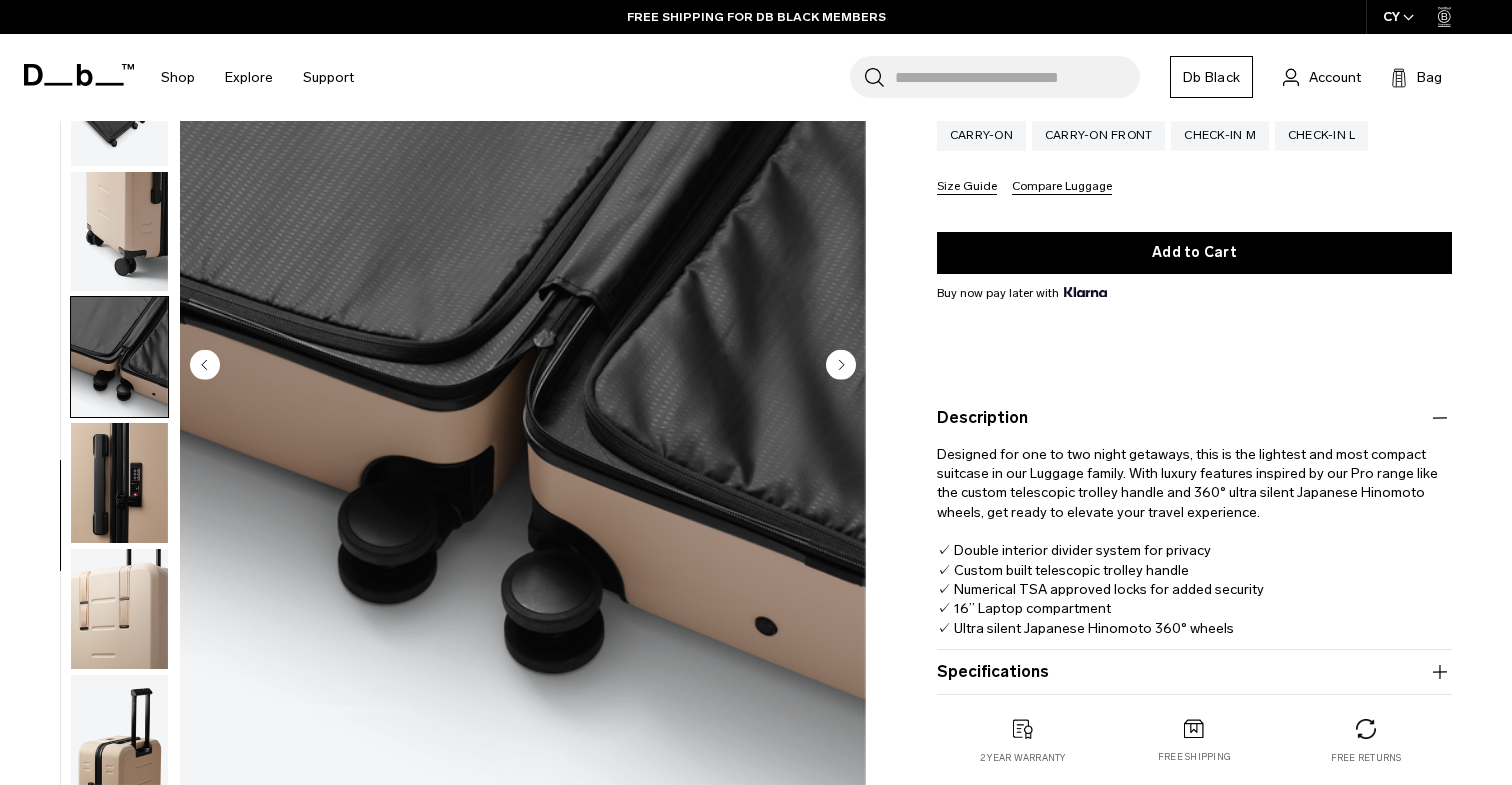 click on "Specifications" at bounding box center [1194, 672] 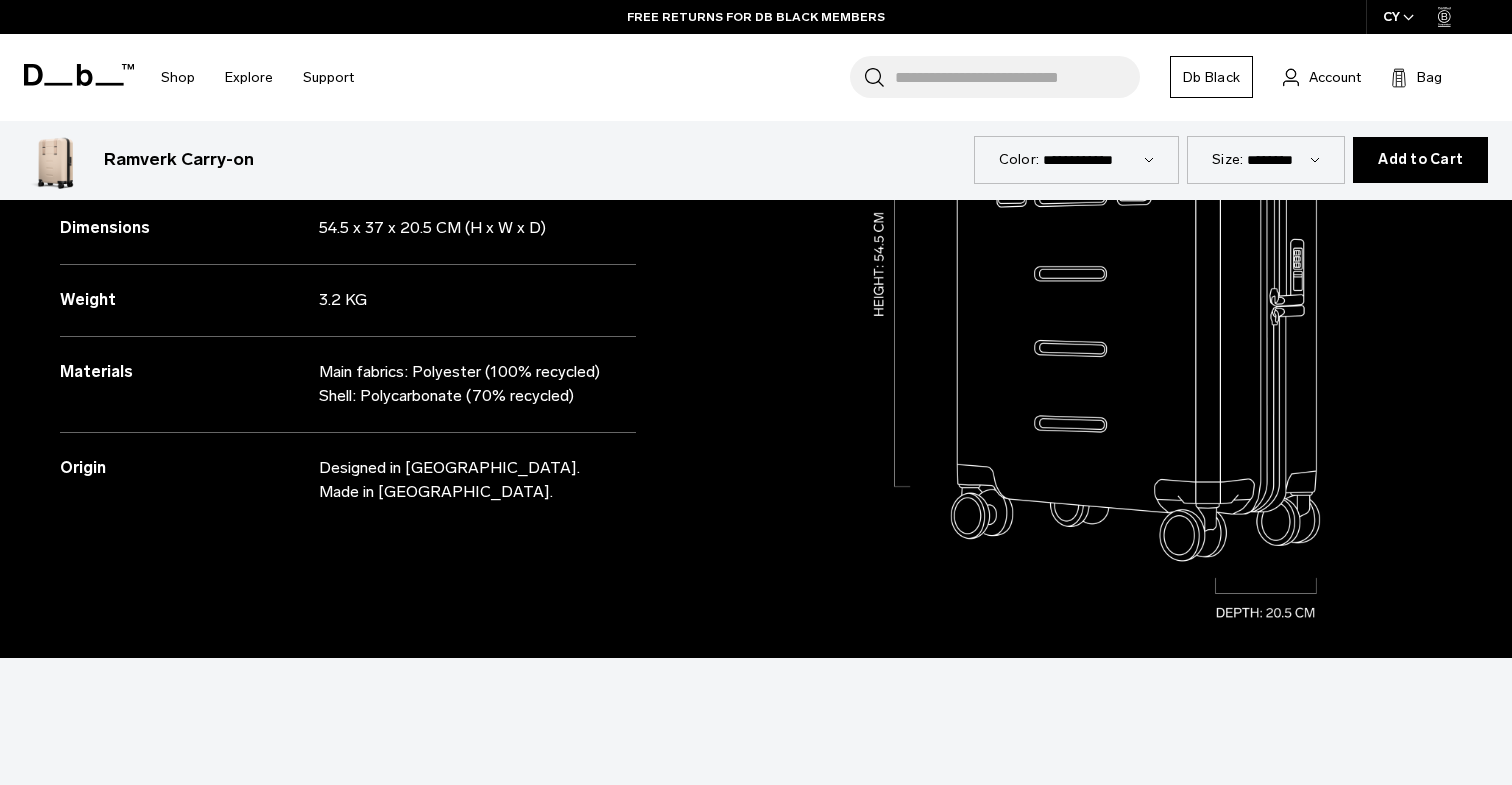 scroll, scrollTop: 1334, scrollLeft: 0, axis: vertical 